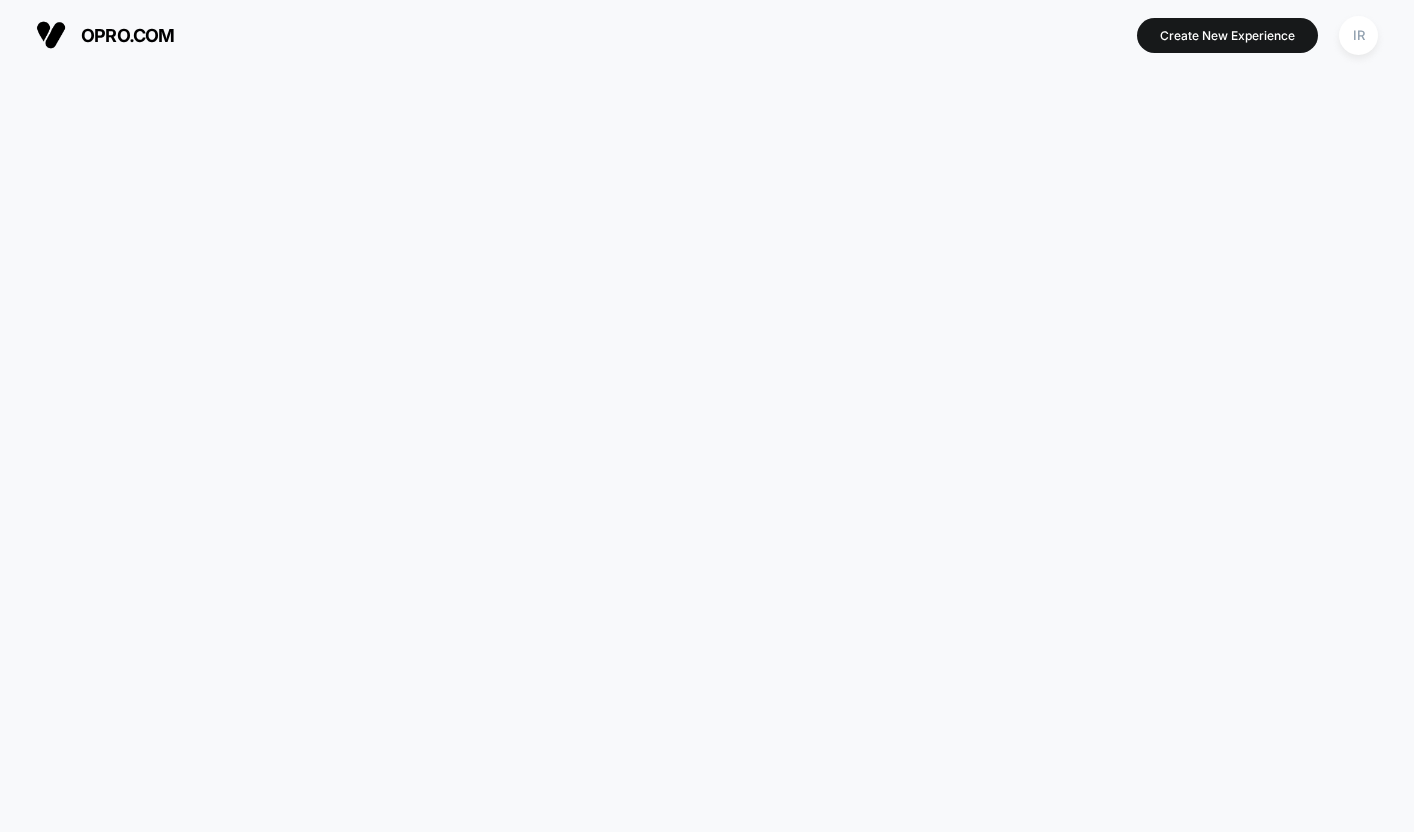 scroll, scrollTop: 0, scrollLeft: 0, axis: both 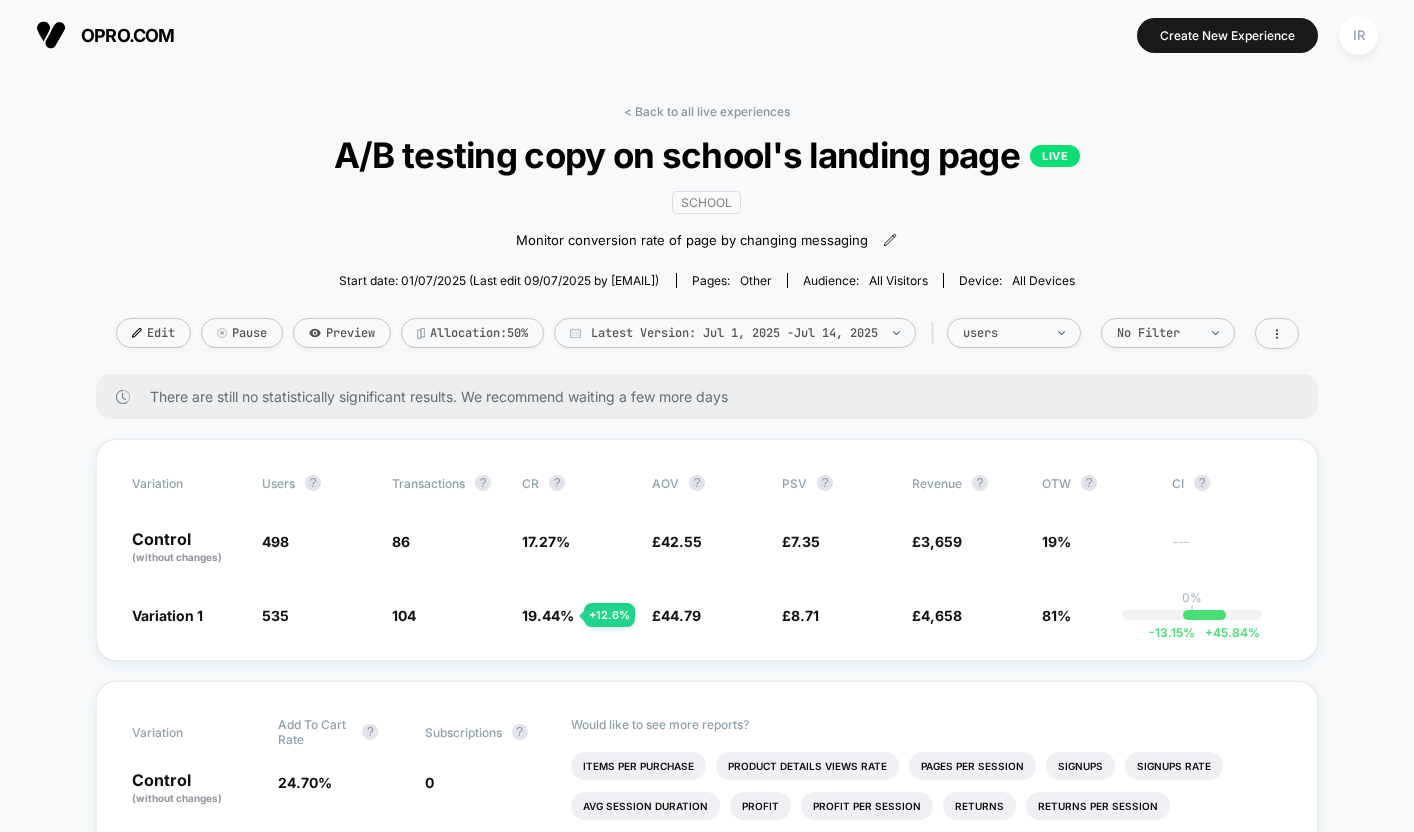 click on "< Back to all live experiences  A/B testing copy on school's landing page LIVE school Monitor conversion rate of page by changing messaging Click to edit experience details Monitor conversion rate of page by changing messaging Start date: 01/07/2025 (Last edit 09/07/2025 by ian@ecommercegrowth.com) Pages: other Audience: All Visitors Device: all devices Edit Pause  Preview Allocation:  50% Latest Version:     Jul 1, 2025    -    Jul 14, 2025 |   users   No Filter There are still no statistically significant results. We recommend waiting a few more days Variation users ? Transactions ? CR ? AOV ? PSV ? Revenue ? OTW ? CI ? Control (without changes) 498 86 17.27 % £ 42.55 £ 7.35 £ 3,659 19% --- Variation 1 535 + 7.4 % 104 + 12.6 % 19.44 % + 12.6 % £ 44.79 + 5.3 % £ 8.71 + 18.5 % £ 4,658 + 18.5 % 81% 0% | -13.15 % + 45.84 % Variation Add To Cart Rate ? Subscriptions ? Control (without changes) 24.70 % 0 Variation 1 23.74 % - 3.9 % 0 Would like to see more reports? Items Per Purchase Pages Per Session Ctr ?" at bounding box center (707, 2549) 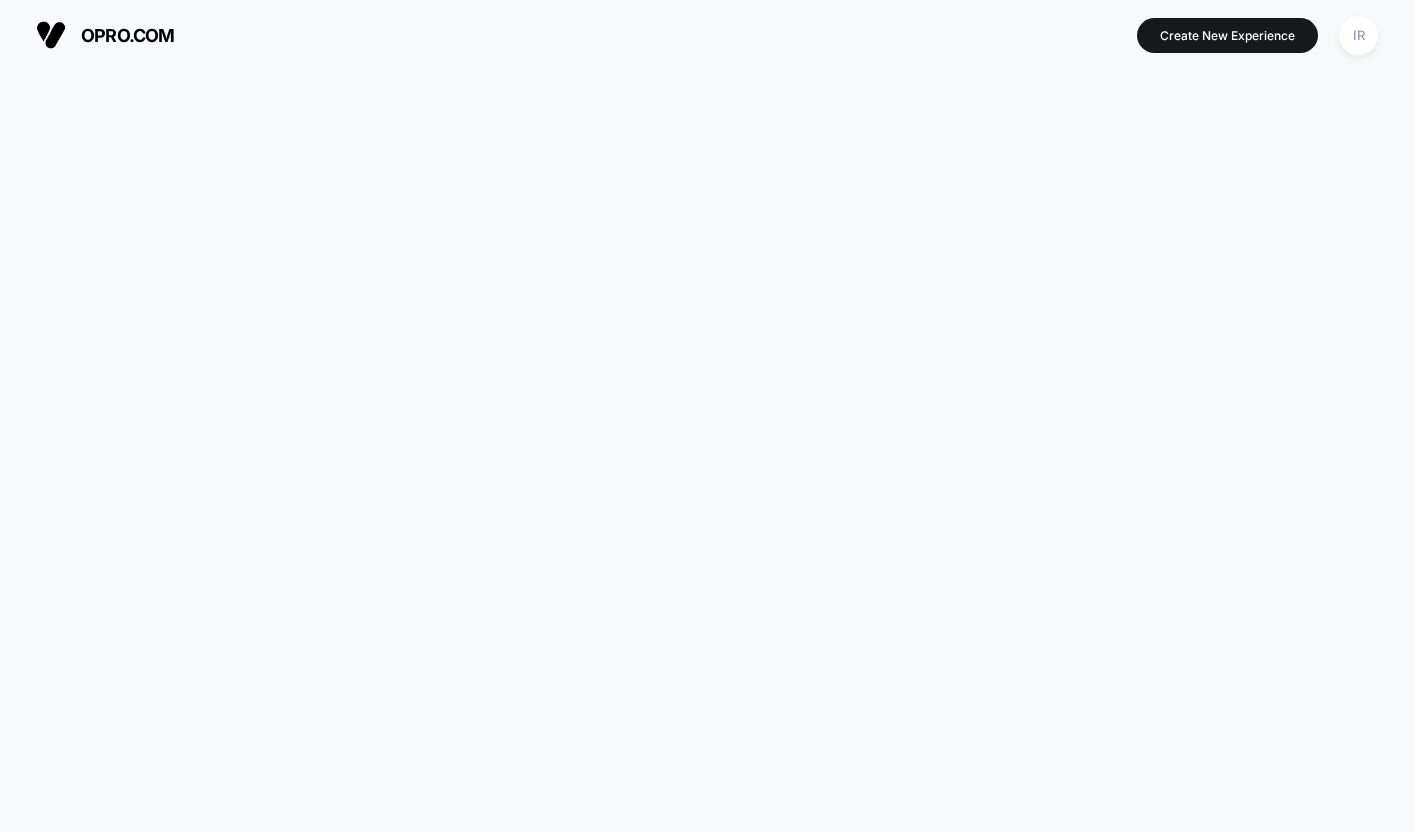 scroll, scrollTop: 0, scrollLeft: 0, axis: both 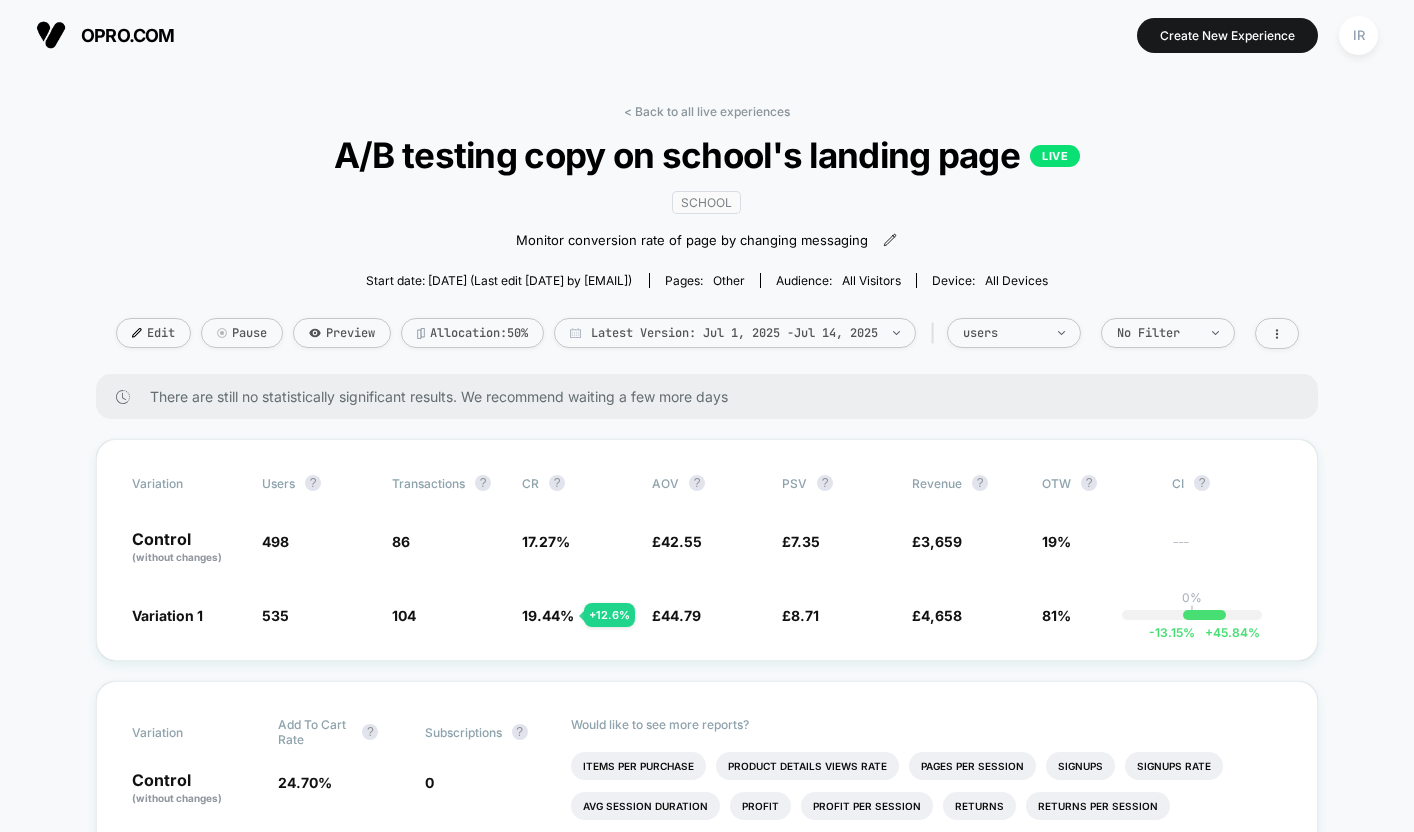 click at bounding box center (706, 35) 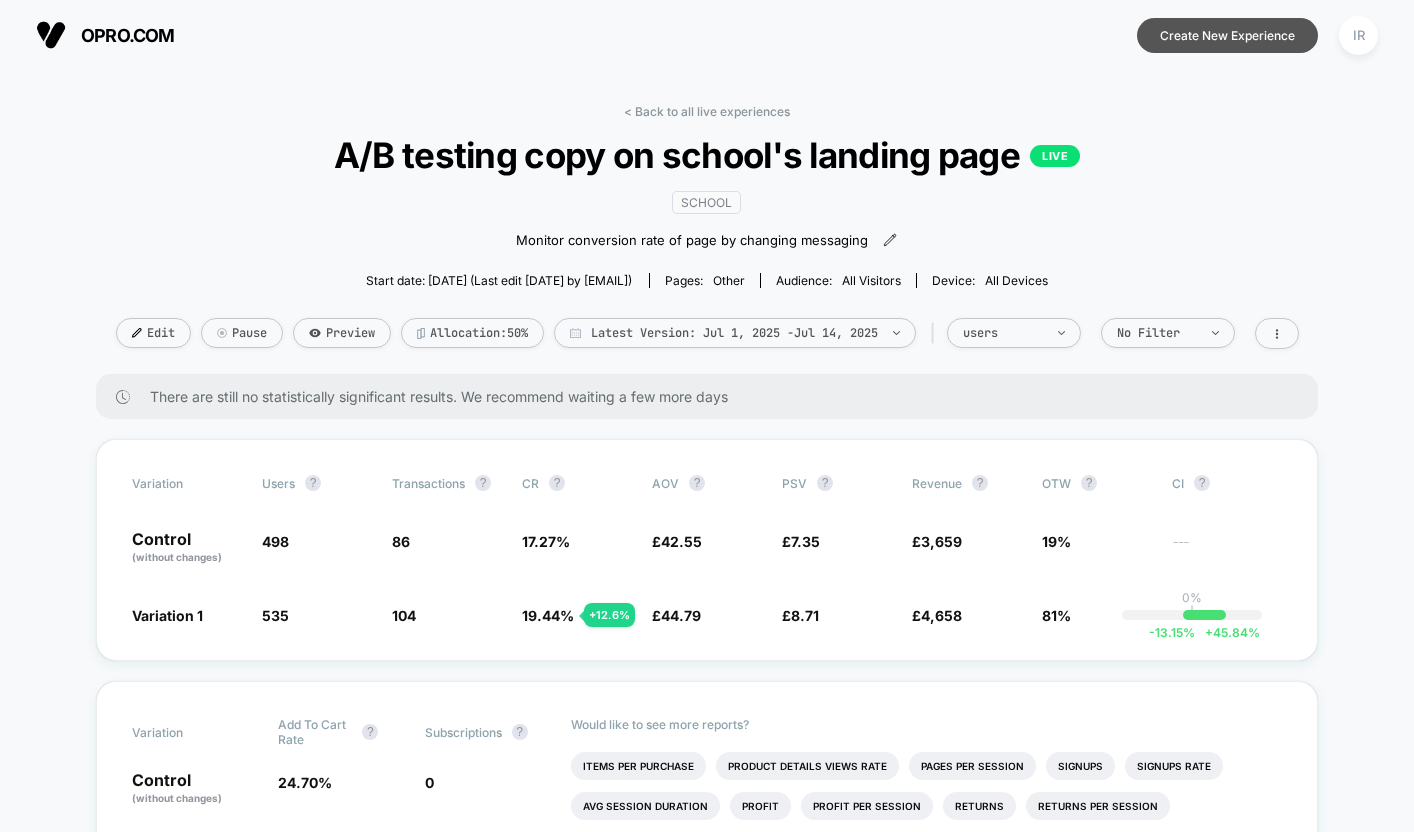 click on "Create New Experience" at bounding box center (1227, 35) 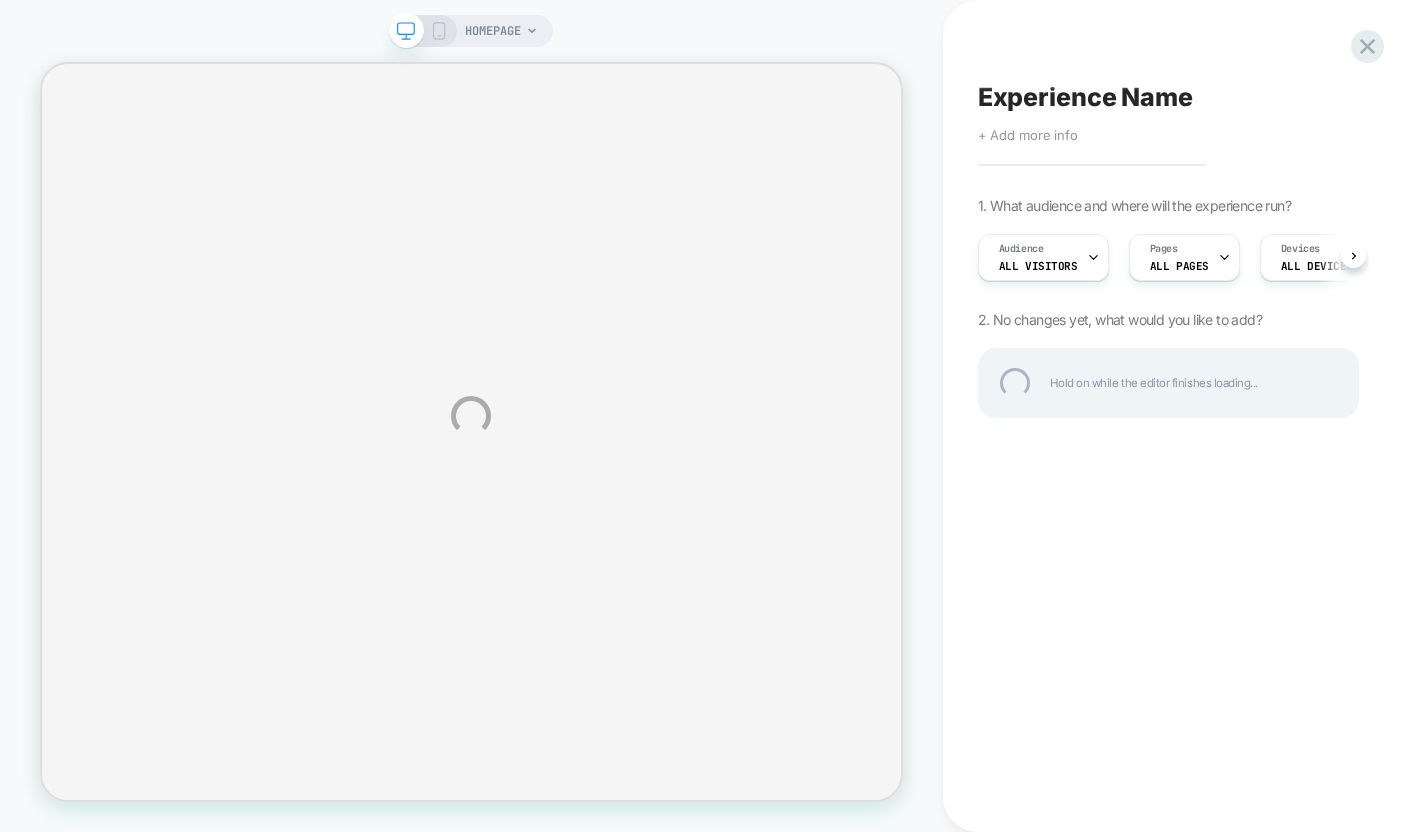 click on "HOMEPAGE Experience Name Click to edit experience details + Add more info 1. What audience and where will the experience run? Audience All Visitors Pages ALL PAGES Devices ALL DEVICES Trigger Page Load 2. No changes yet, what would you like to add? Hold on while the editor finishes loading..." at bounding box center [707, 416] 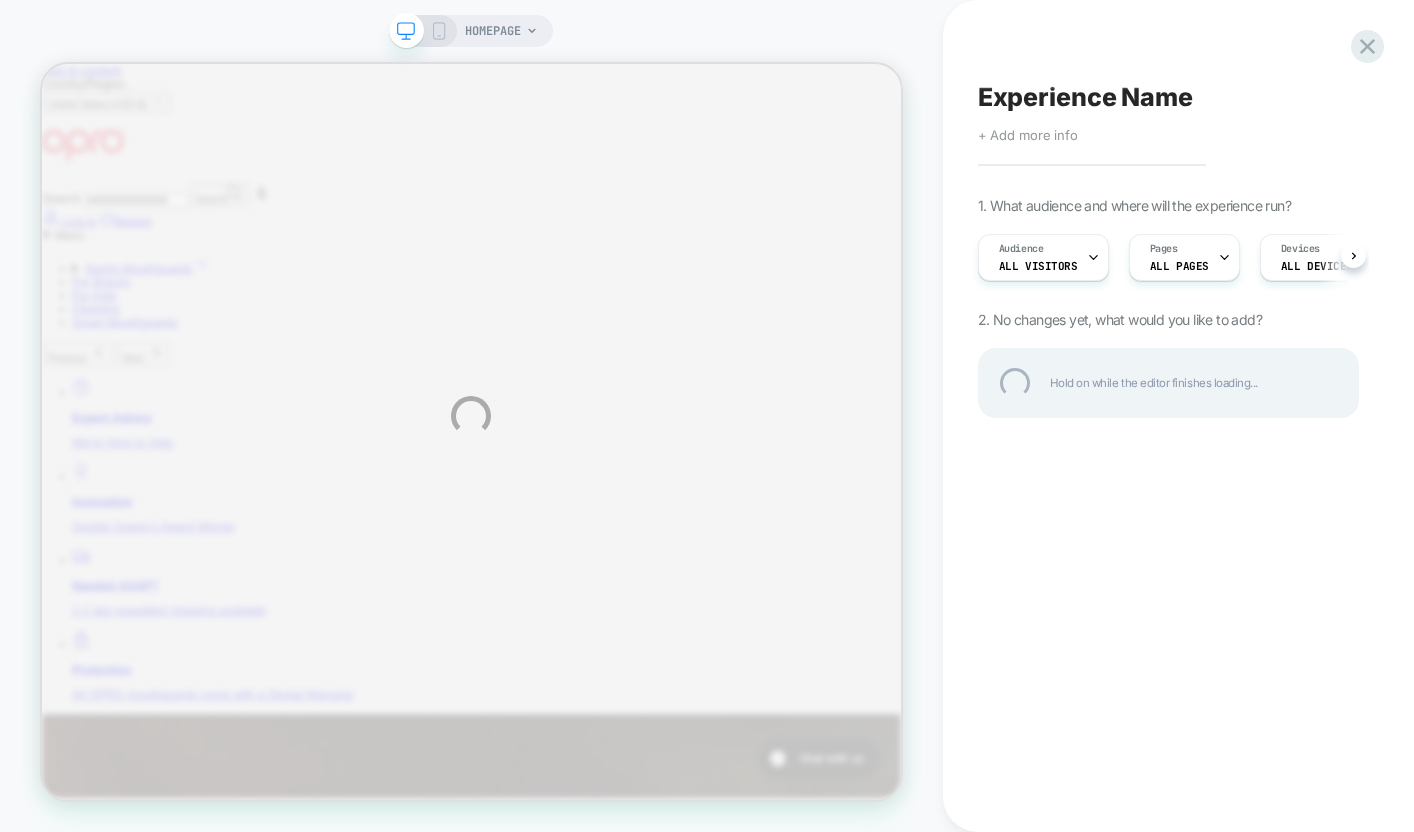 scroll, scrollTop: 0, scrollLeft: 0, axis: both 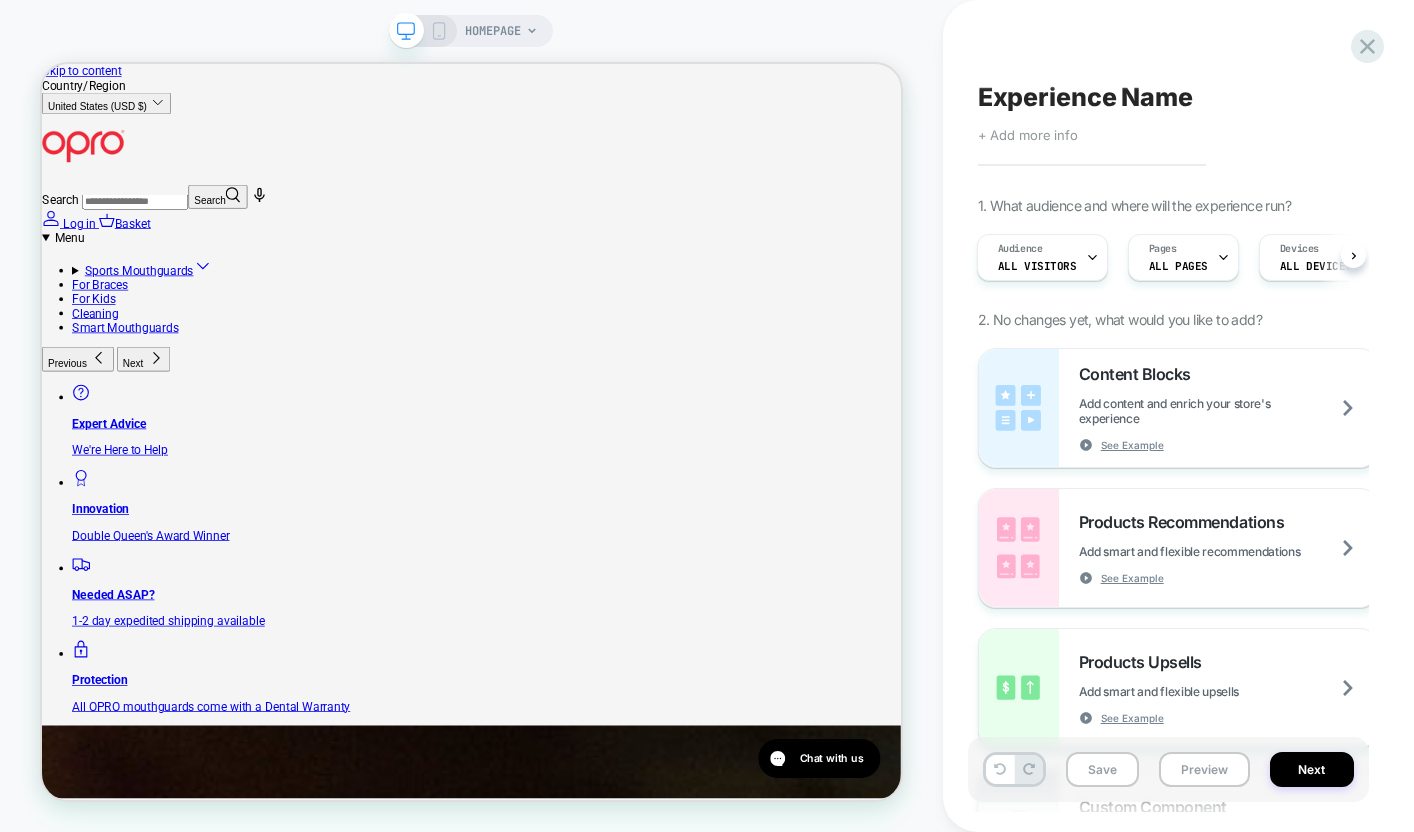 click on "Audience All Visitors" at bounding box center [1037, 257] 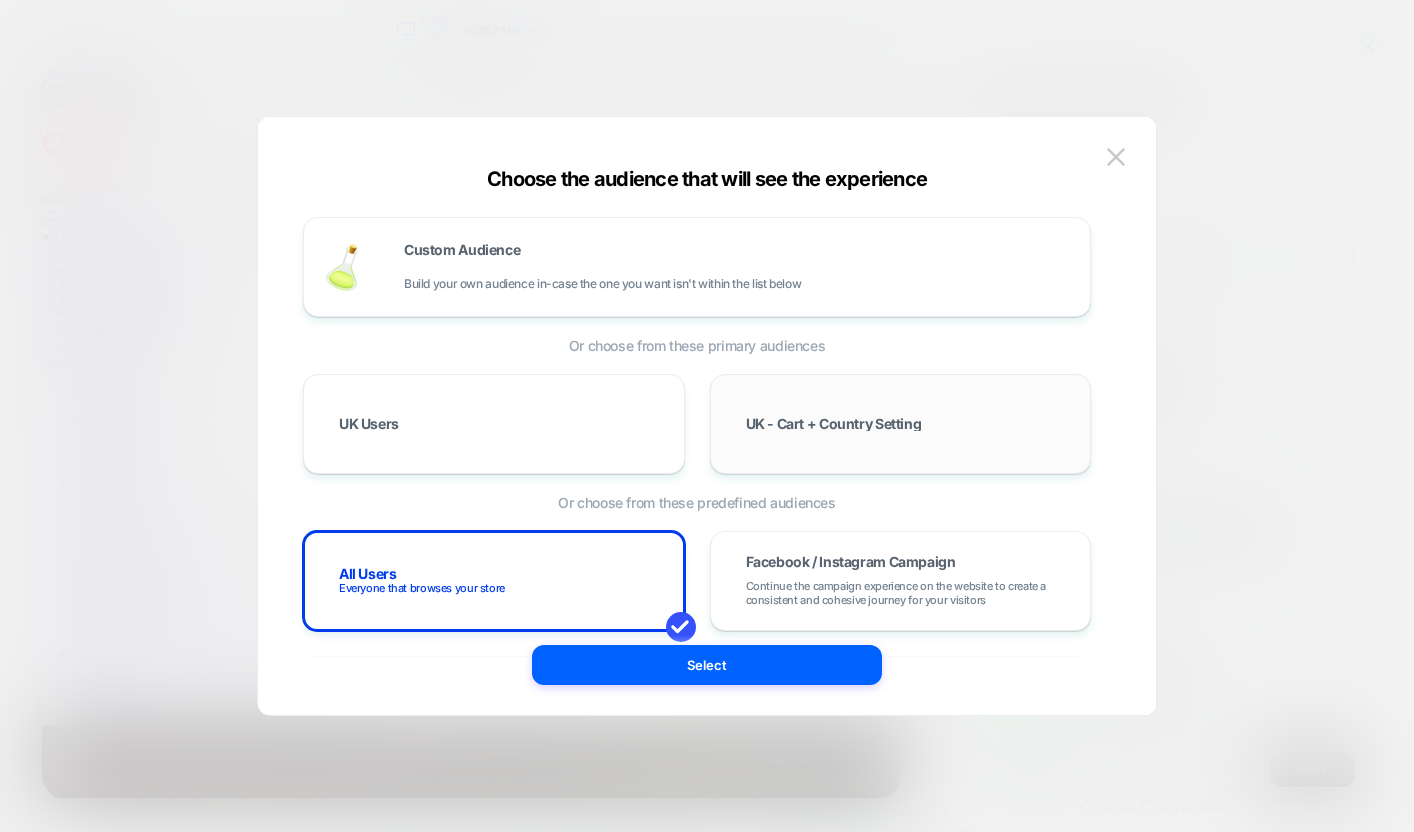 click on "UK - Cart + Country Setting" at bounding box center (901, 424) 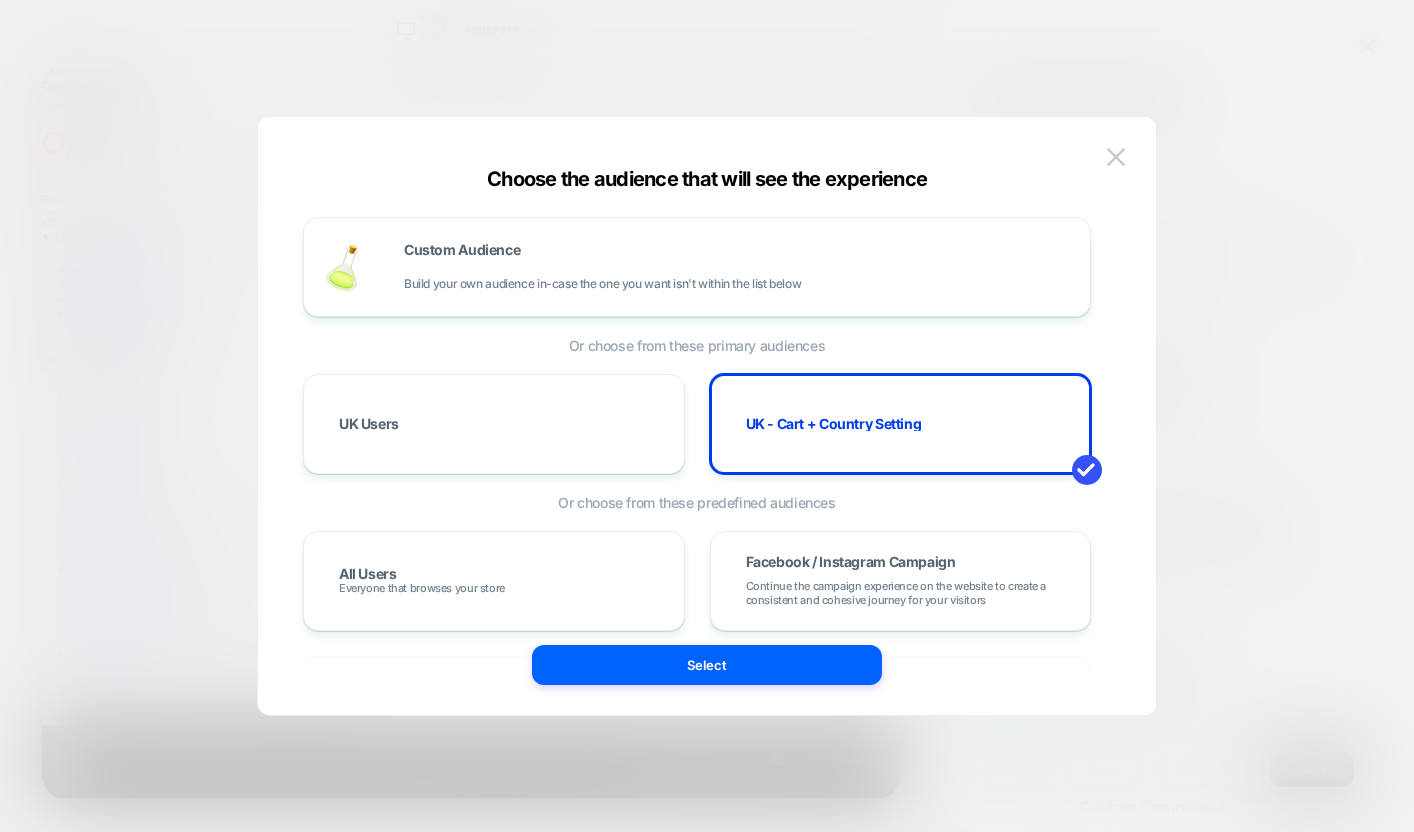 click on "Select" at bounding box center [707, 665] 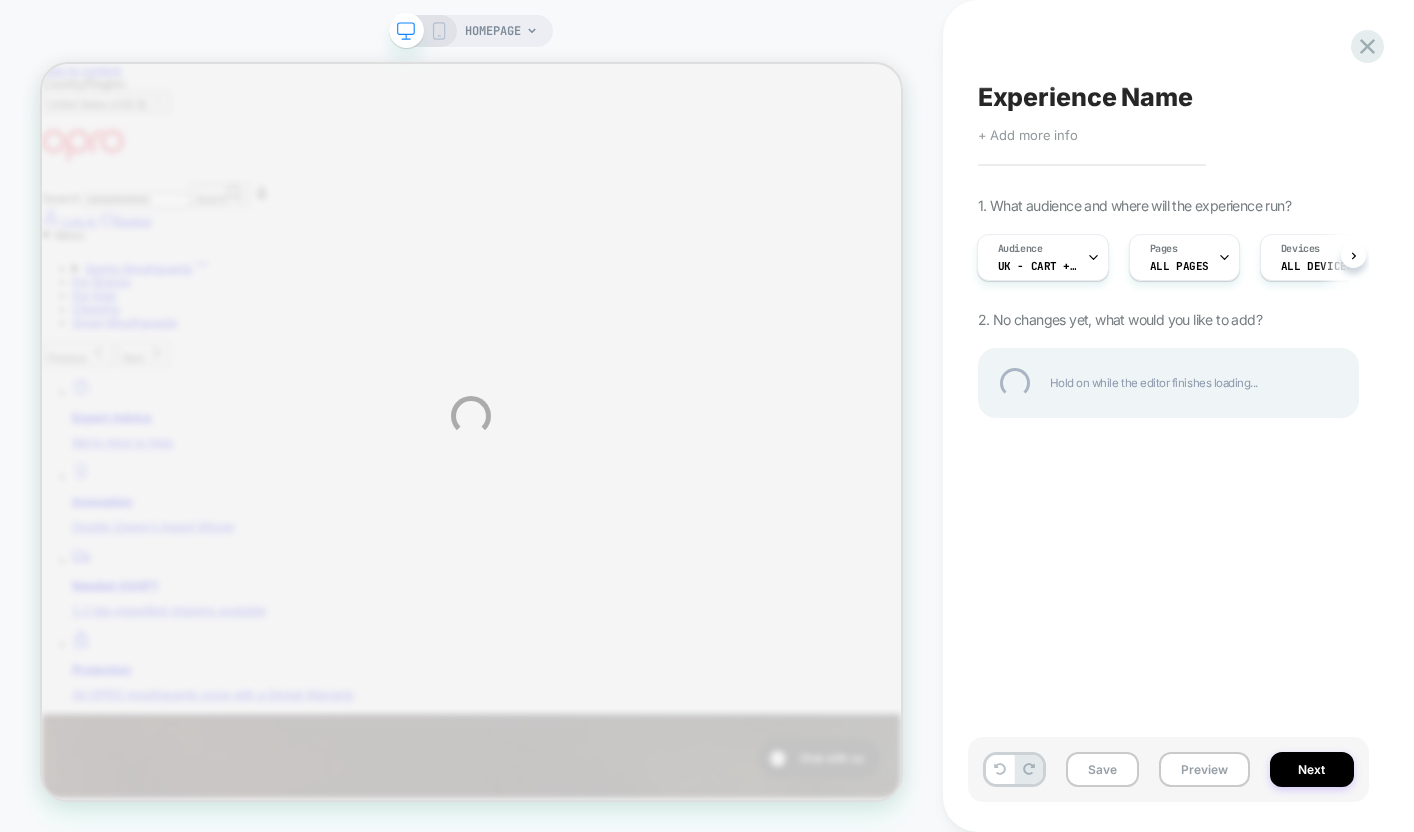 scroll, scrollTop: 0, scrollLeft: 0, axis: both 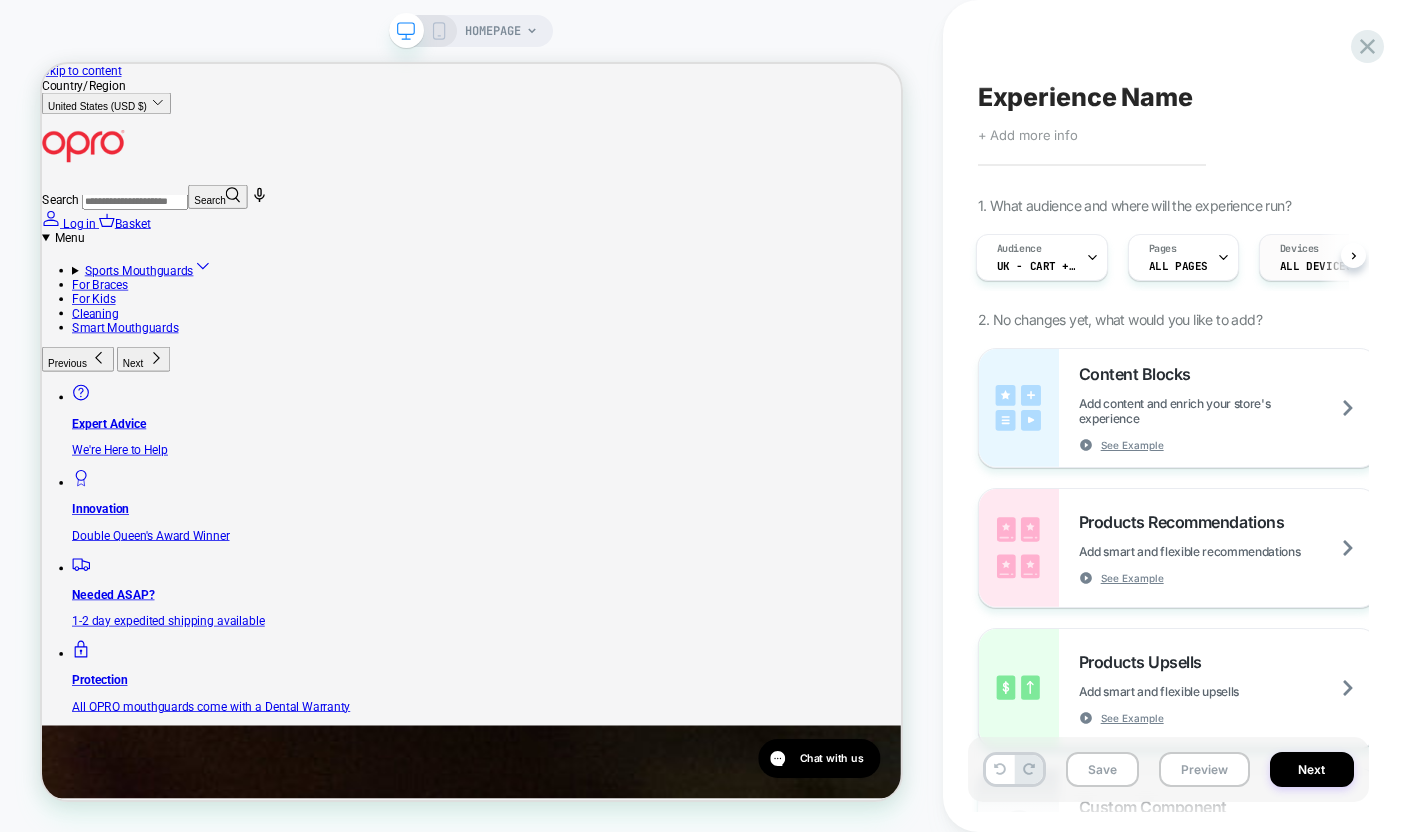 click on "ALL DEVICES" at bounding box center [1316, 266] 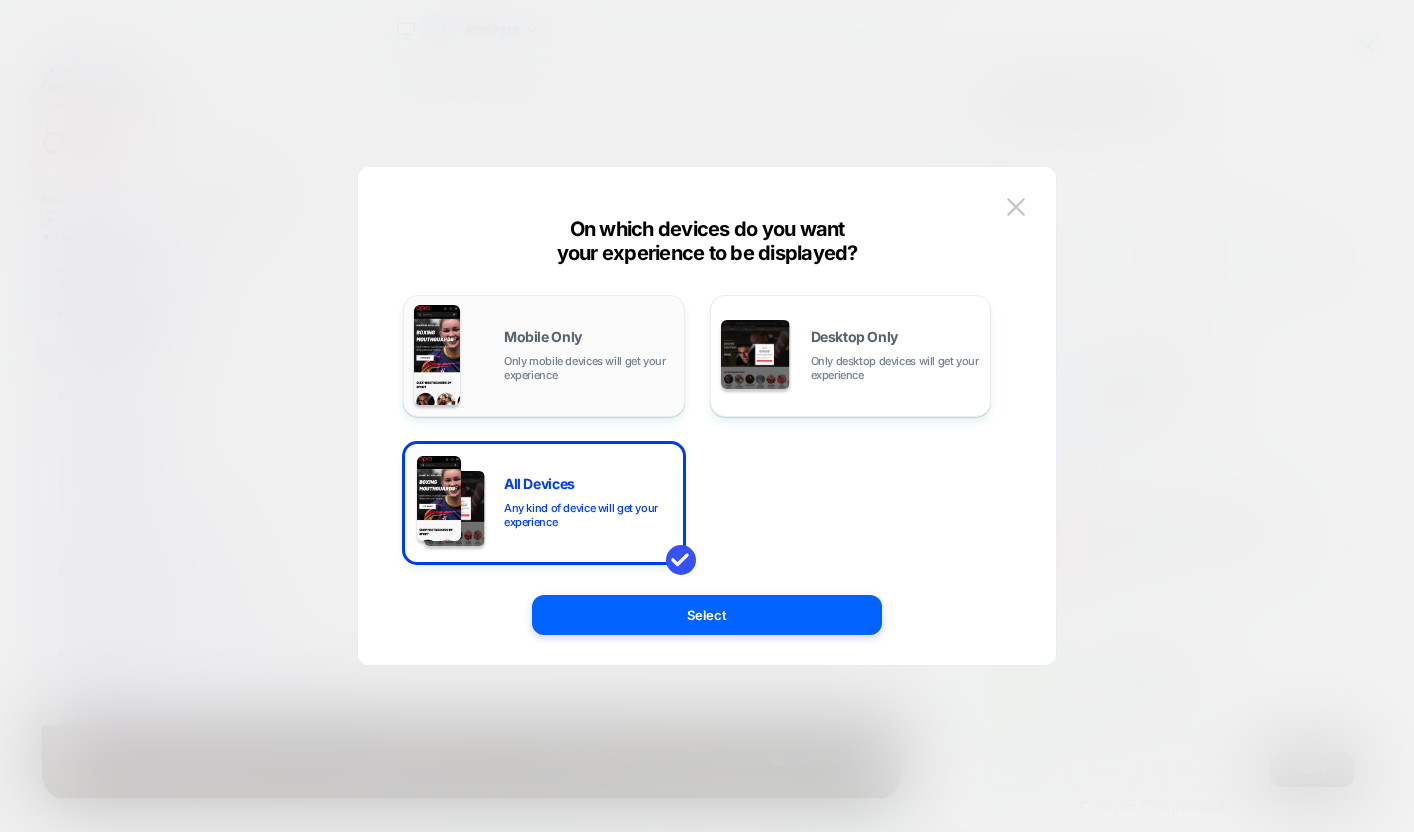 click on "Mobile Only Only mobile devices will get your experience" at bounding box center (544, 356) 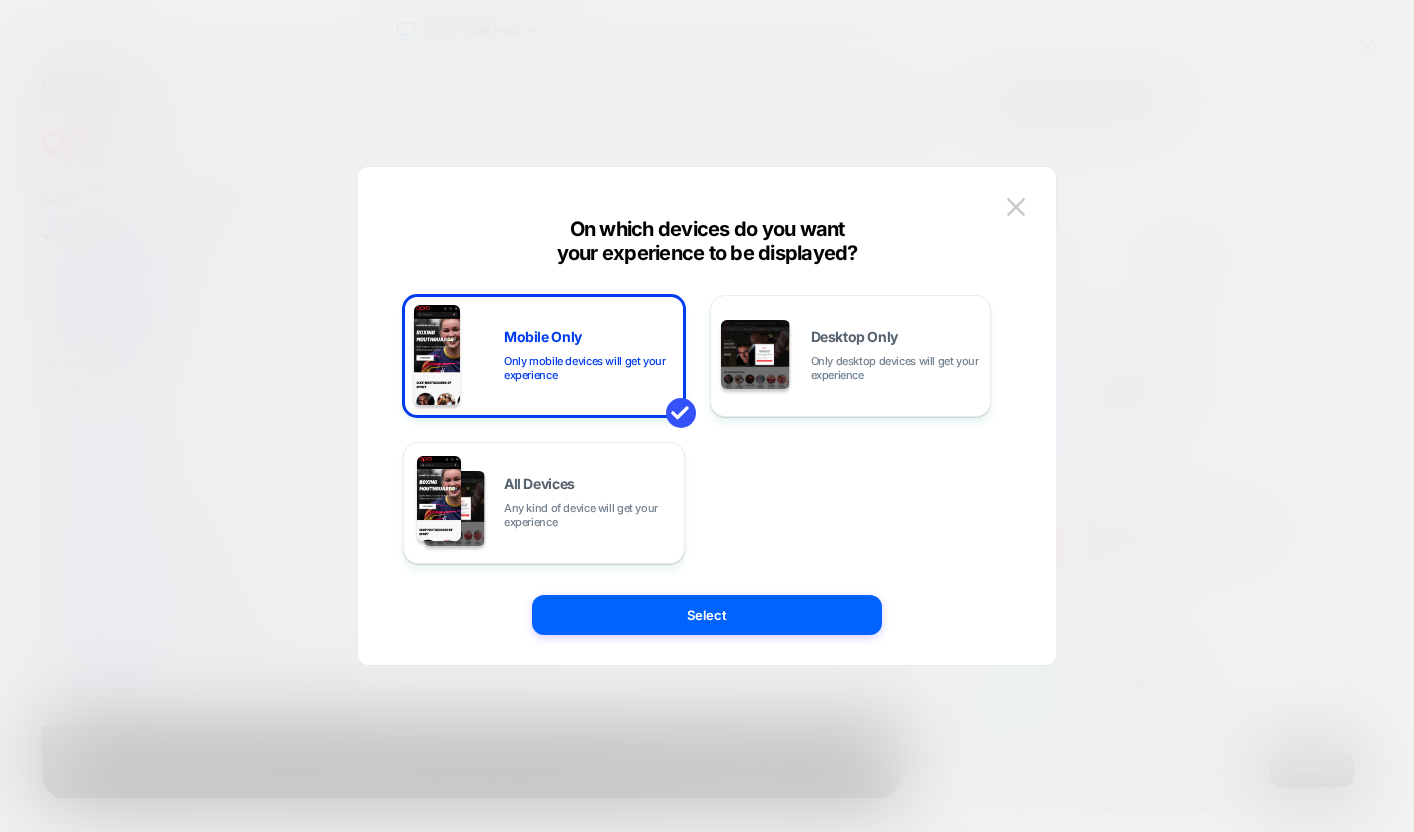 click on "Select" at bounding box center (707, 615) 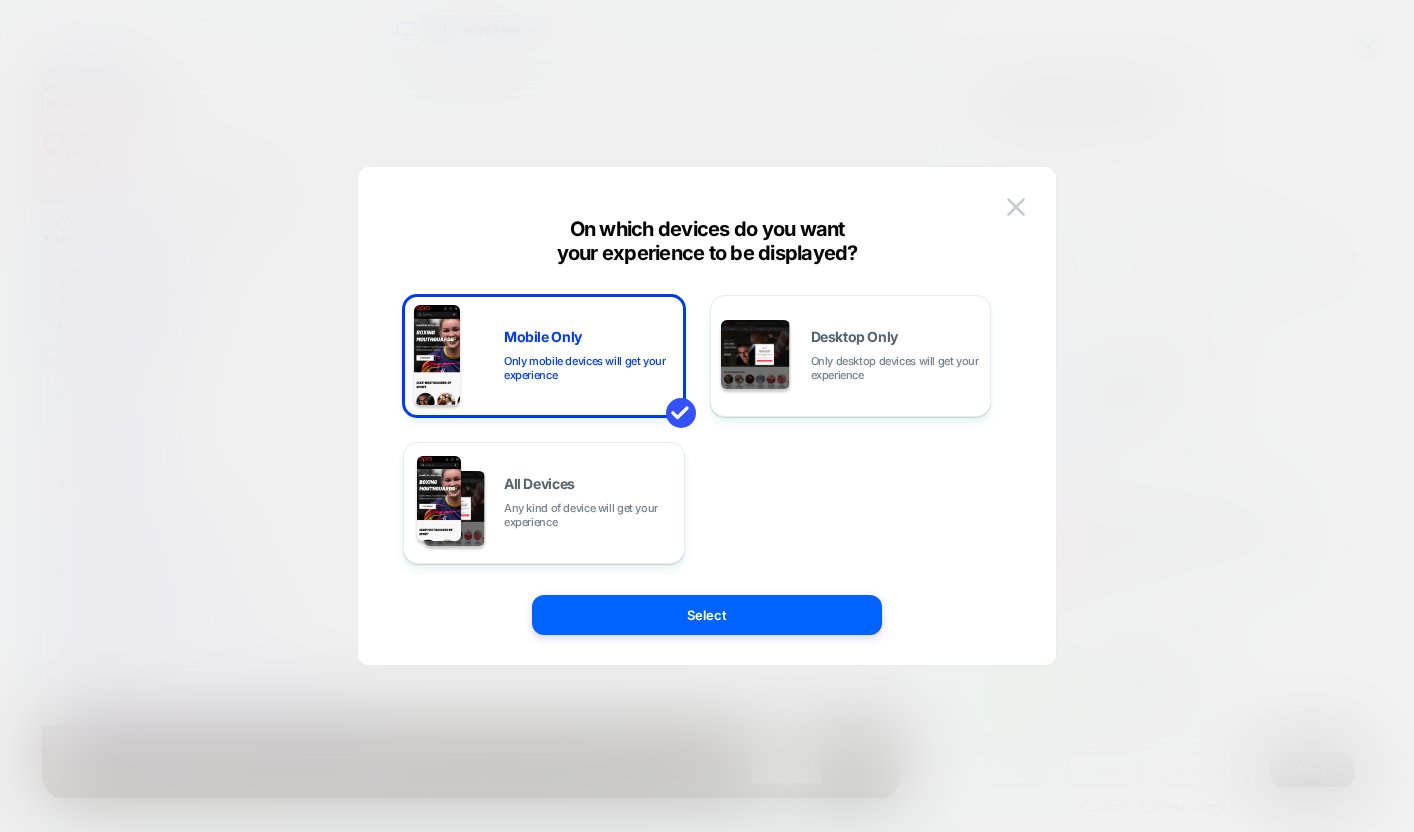 scroll, scrollTop: 0, scrollLeft: 0, axis: both 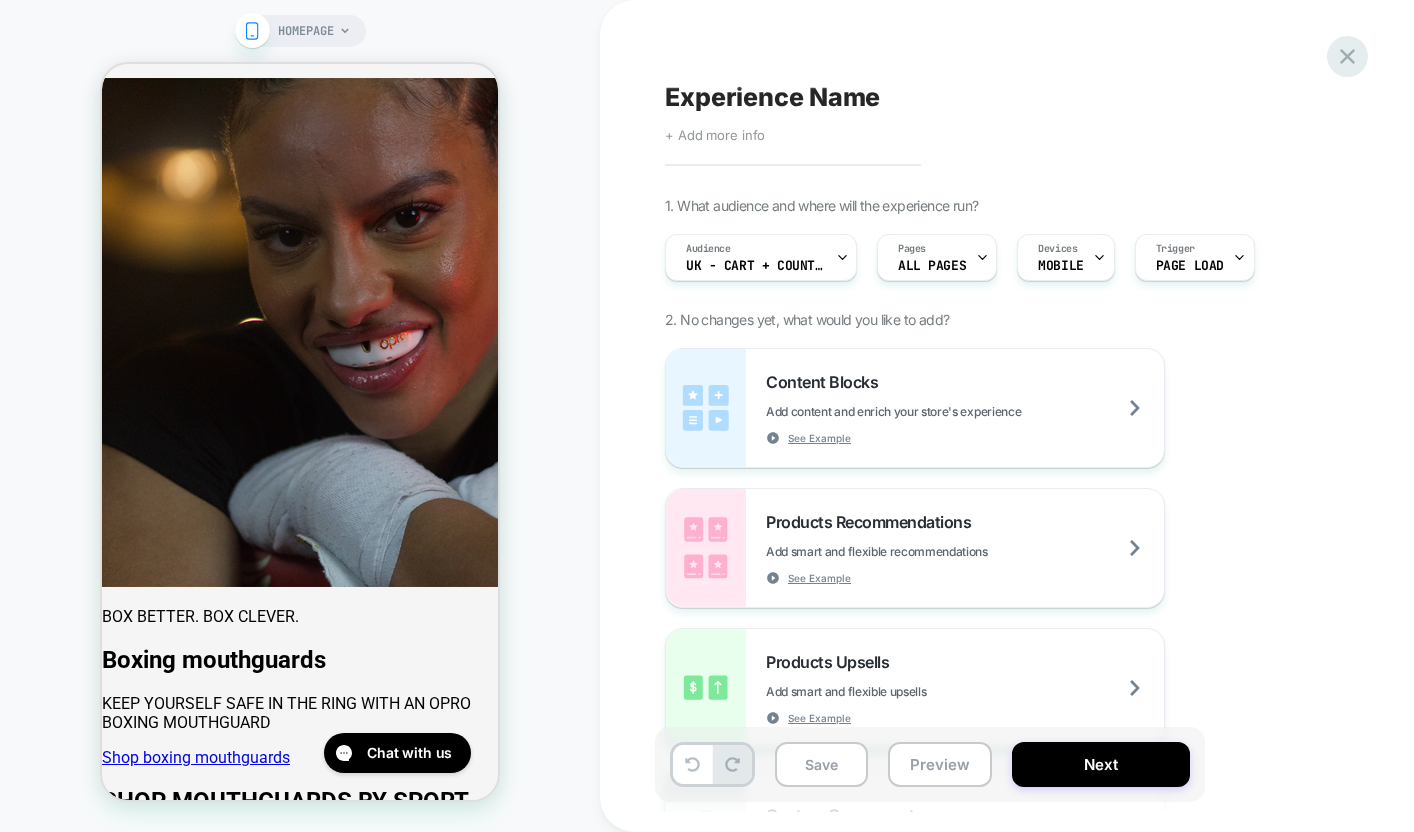 click 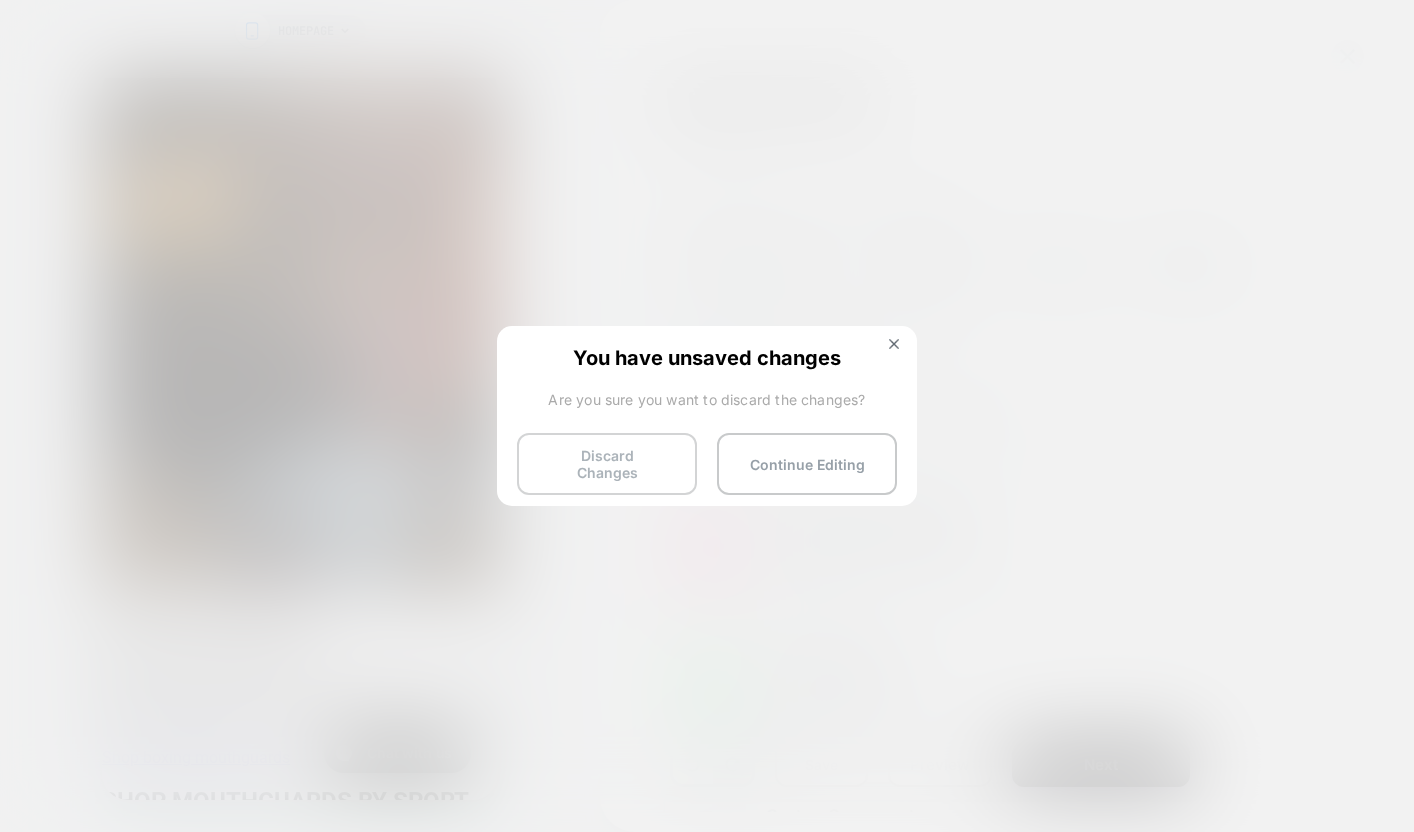 click on "Discard Changes" at bounding box center [607, 464] 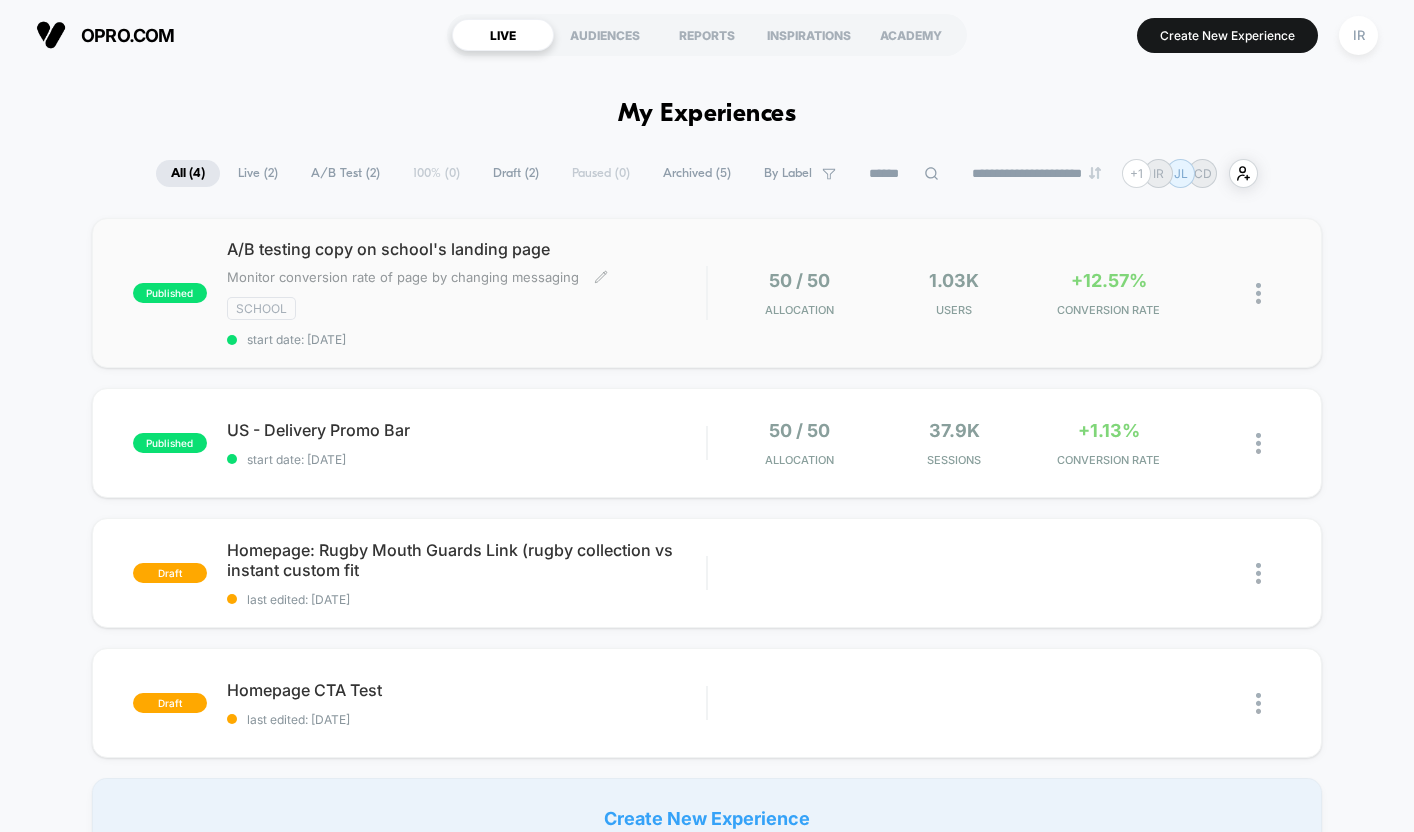click on "A/B testing copy on school's landing page" at bounding box center [466, 249] 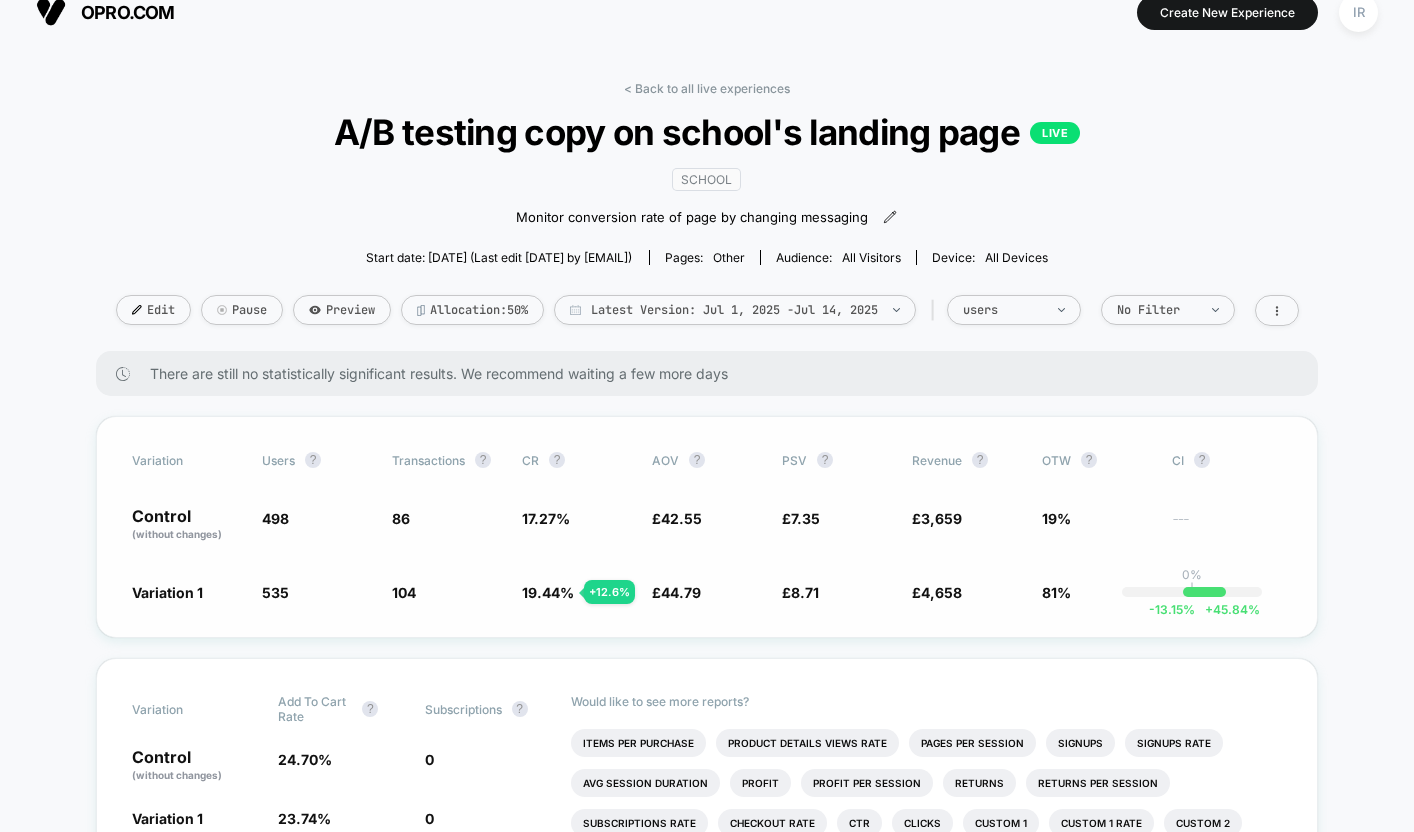 scroll, scrollTop: 30, scrollLeft: 0, axis: vertical 